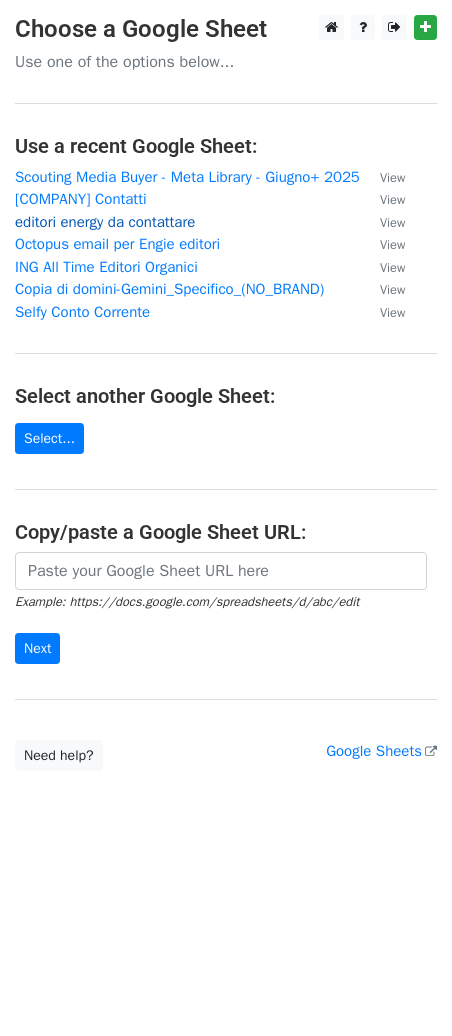 scroll, scrollTop: 0, scrollLeft: 0, axis: both 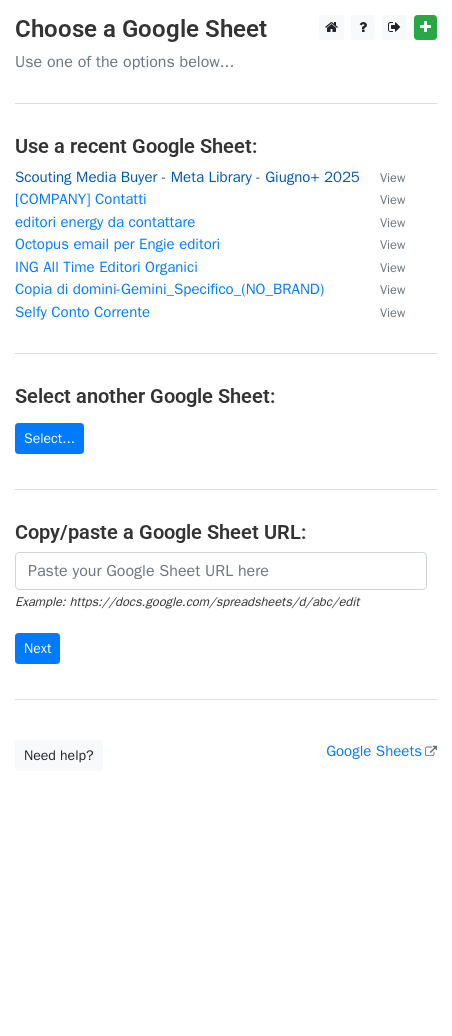 click on "Scouting Media Buyer - Meta Library - Giugno+ 2025" at bounding box center [187, 177] 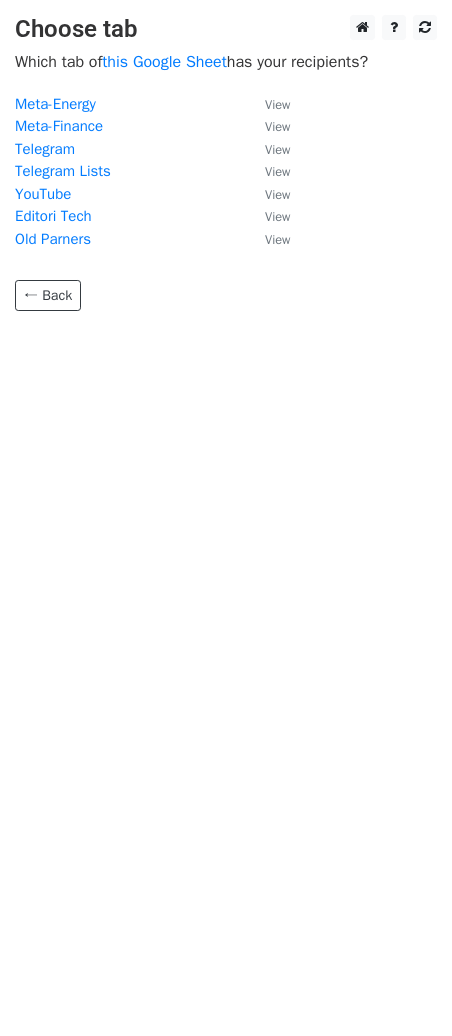 scroll, scrollTop: 0, scrollLeft: 0, axis: both 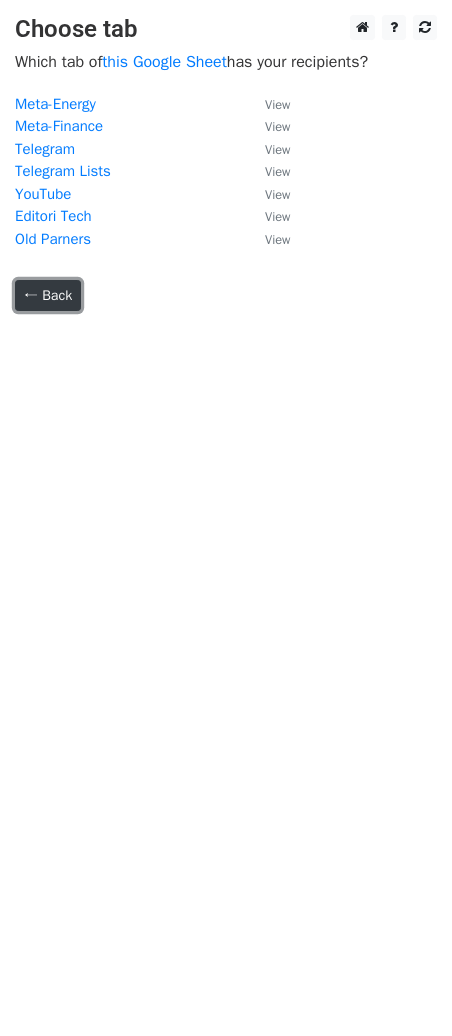 click on "← Back" at bounding box center [48, 295] 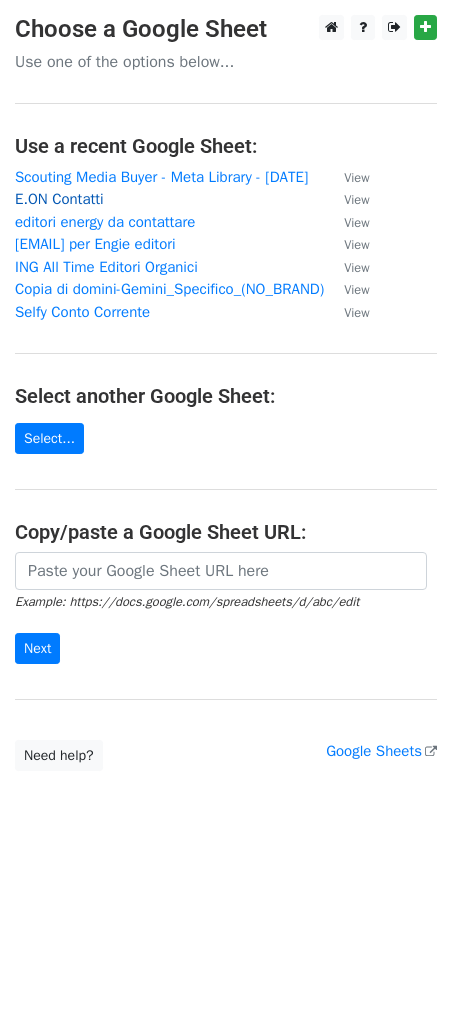 scroll, scrollTop: 0, scrollLeft: 0, axis: both 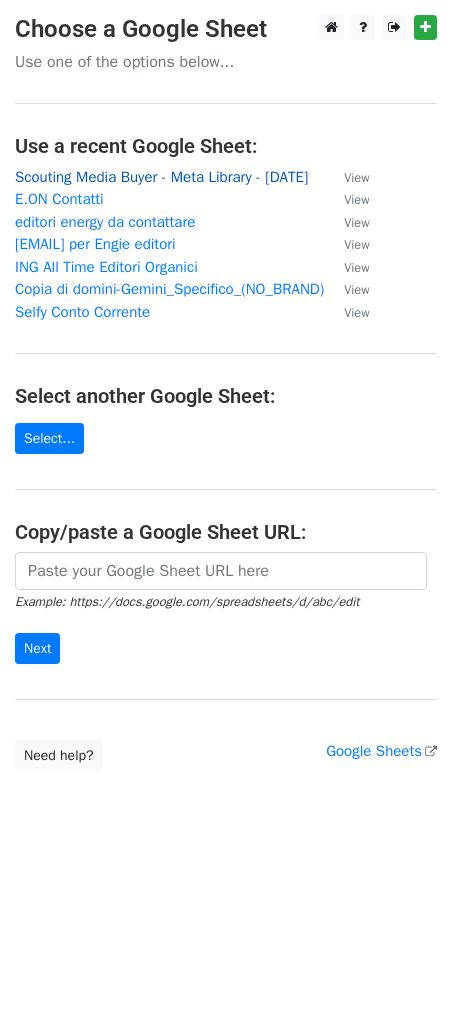 click on "Scouting Media Buyer - Meta Library - [DATE]" at bounding box center (161, 177) 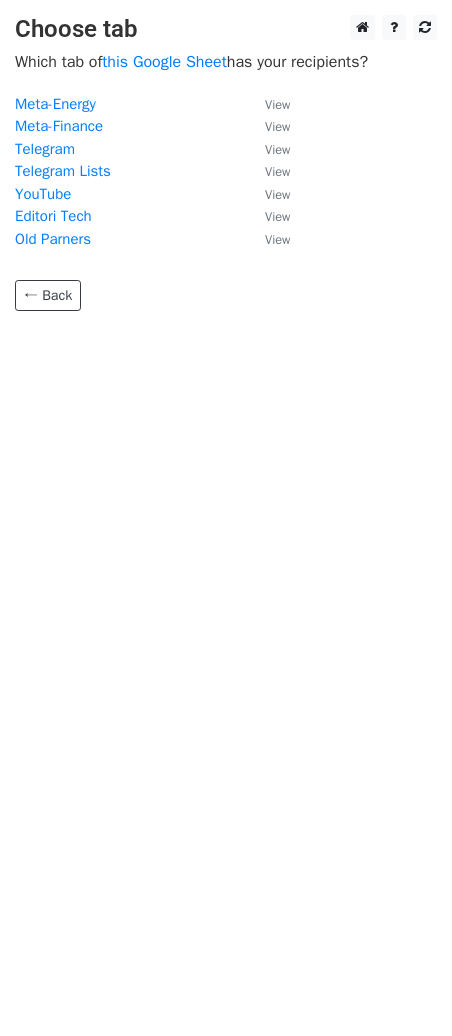 scroll, scrollTop: 0, scrollLeft: 0, axis: both 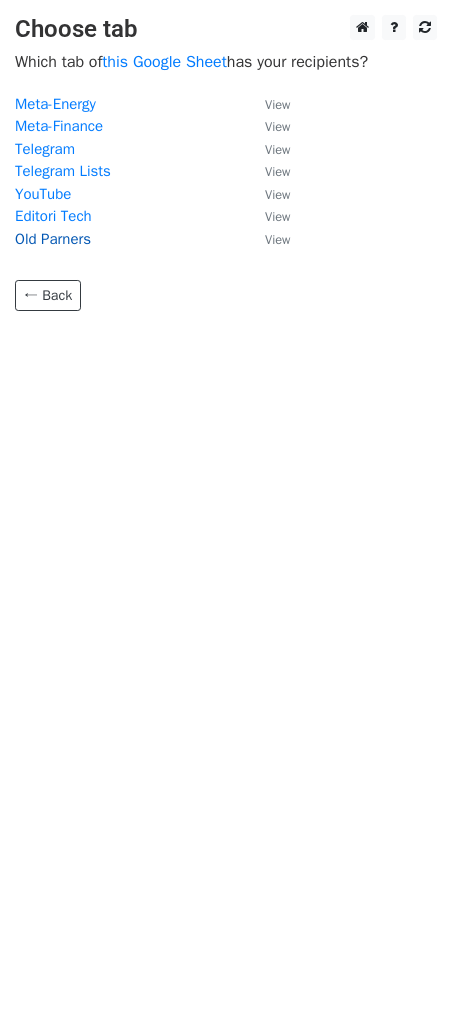 click on "Old Parners" at bounding box center [53, 239] 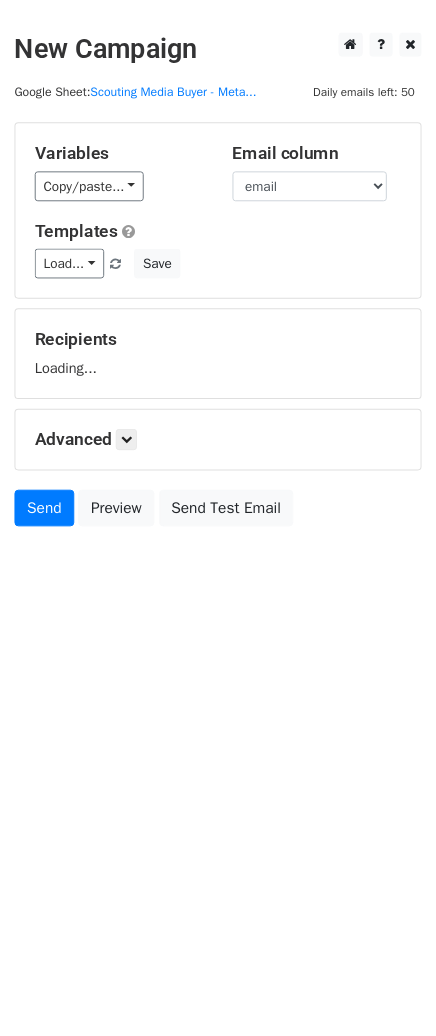 scroll, scrollTop: 0, scrollLeft: 0, axis: both 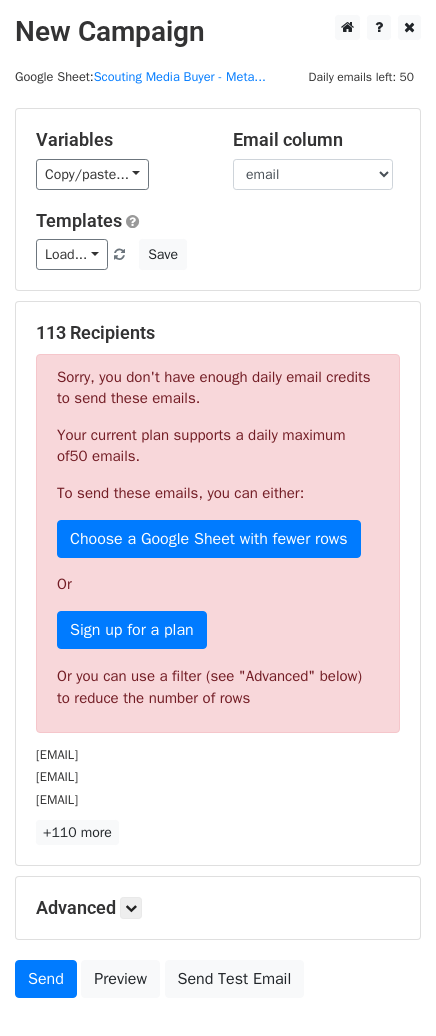 drag, startPoint x: 140, startPoint y: 377, endPoint x: 236, endPoint y: 402, distance: 99.20181 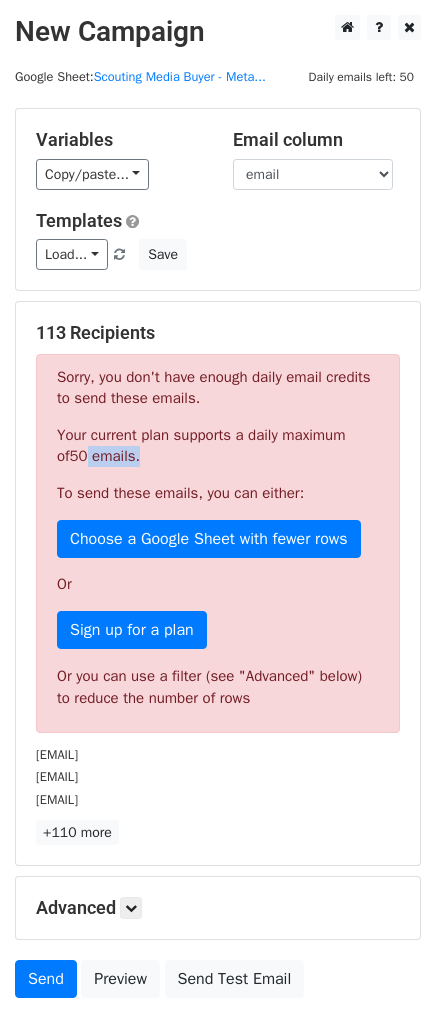 drag, startPoint x: 112, startPoint y: 460, endPoint x: 180, endPoint y: 467, distance: 68.359344 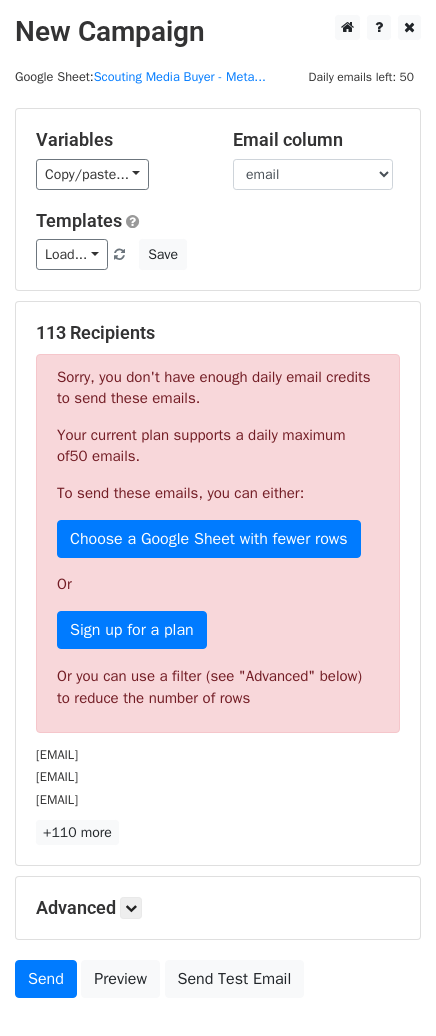 click on "Sorry, you don't have enough daily email credits to send these emails.
Your current plan supports a daily maximum of  50 emails .
To send these emails, you can either:
Choose a Google Sheet with fewer rows
Or
Sign up for a plan
Or you can use a filter (see "Advanced" below) to reduce the number of rows" at bounding box center [218, 543] 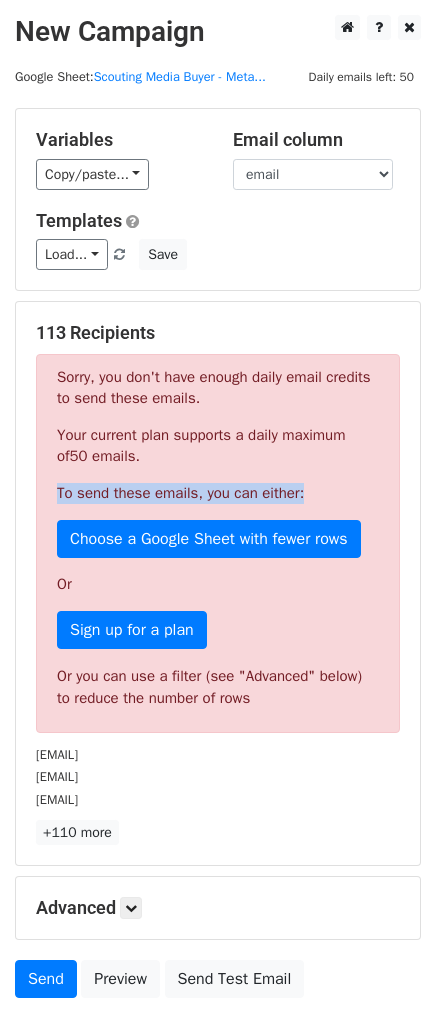 drag, startPoint x: 354, startPoint y: 486, endPoint x: 34, endPoint y: 489, distance: 320.01407 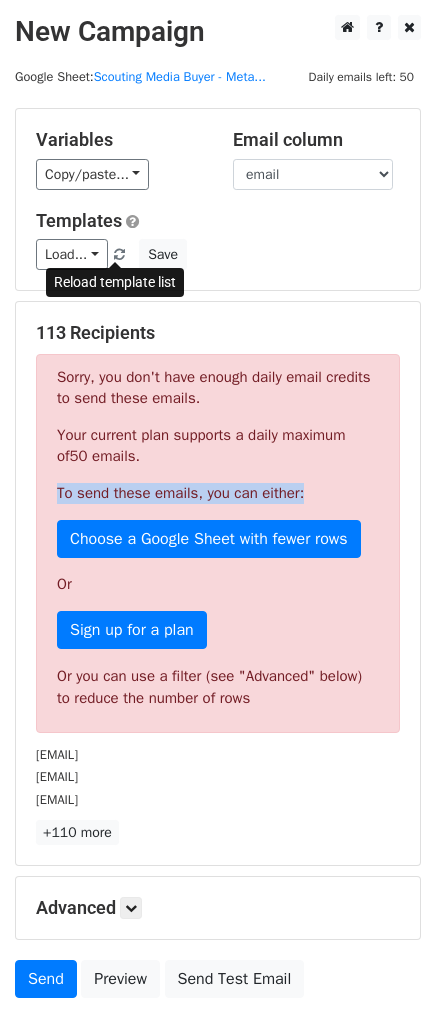 click at bounding box center [119, 255] 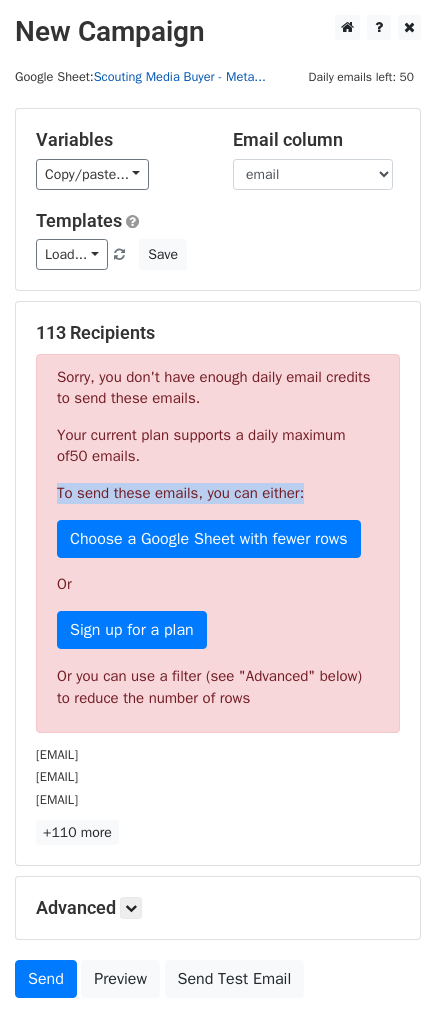 click on "Scouting Media Buyer - Meta..." at bounding box center (180, 77) 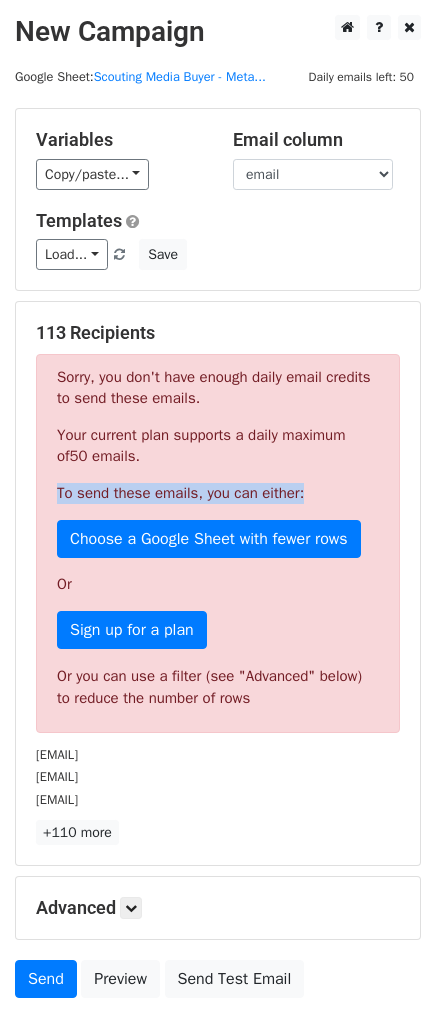 scroll, scrollTop: 130, scrollLeft: 0, axis: vertical 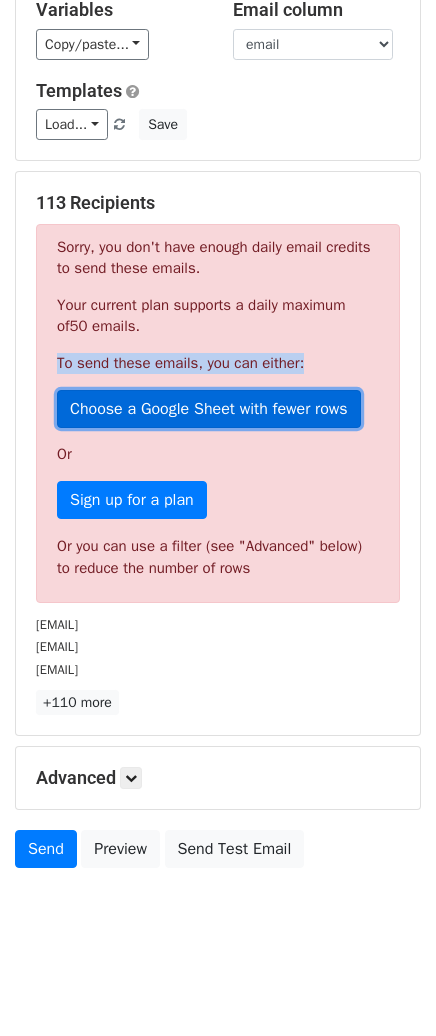click on "Choose a Google Sheet with fewer rows" at bounding box center (209, 409) 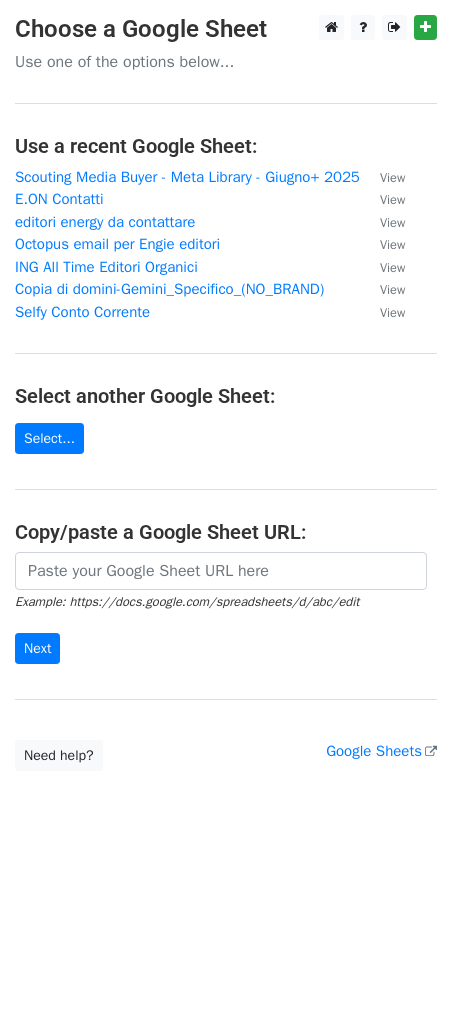 scroll, scrollTop: 0, scrollLeft: 0, axis: both 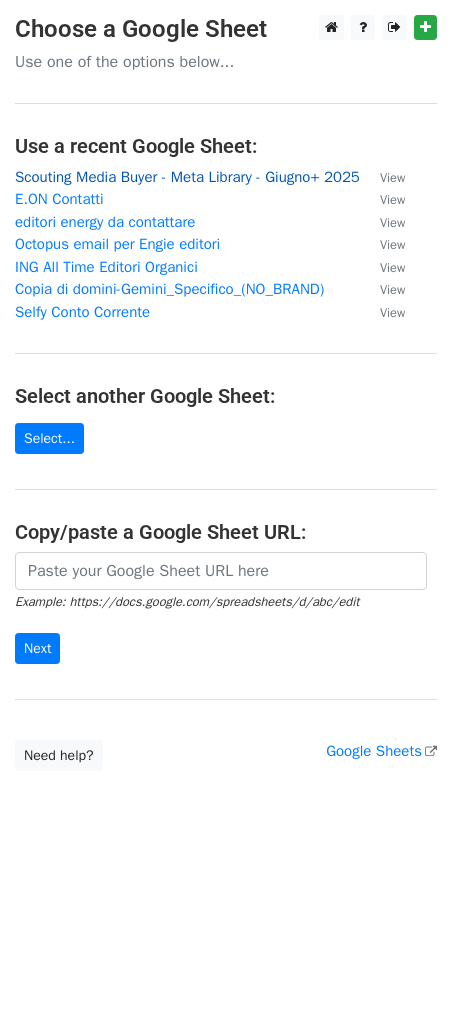 click on "Scouting Media Buyer - Meta Library - [DATE]" at bounding box center (187, 177) 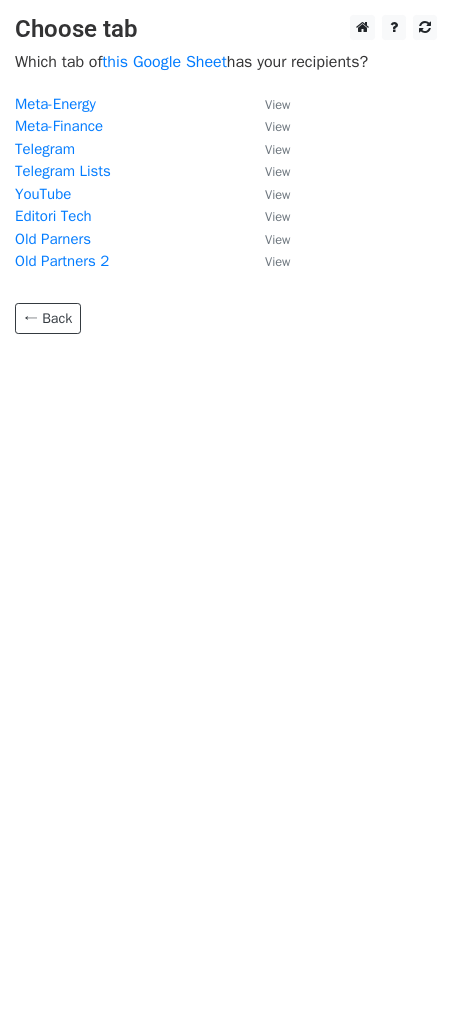 scroll, scrollTop: 0, scrollLeft: 0, axis: both 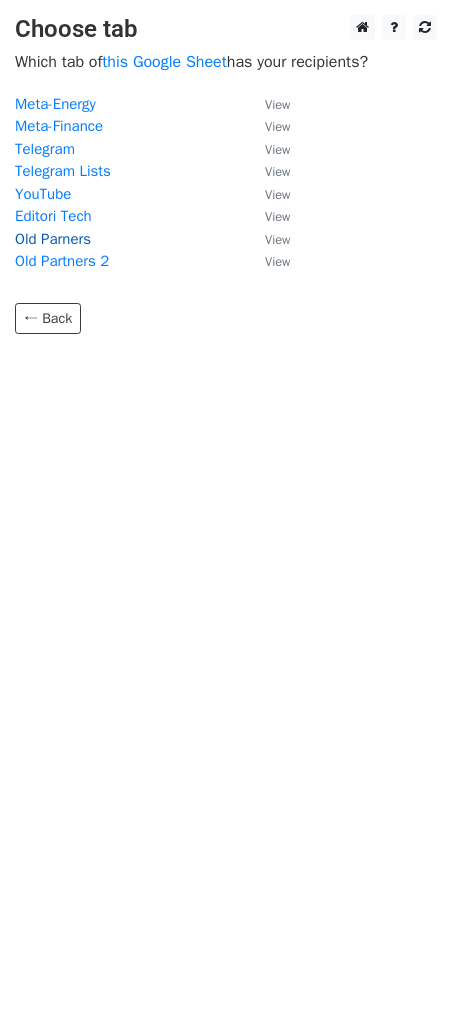 click on "Old Parners" at bounding box center [53, 239] 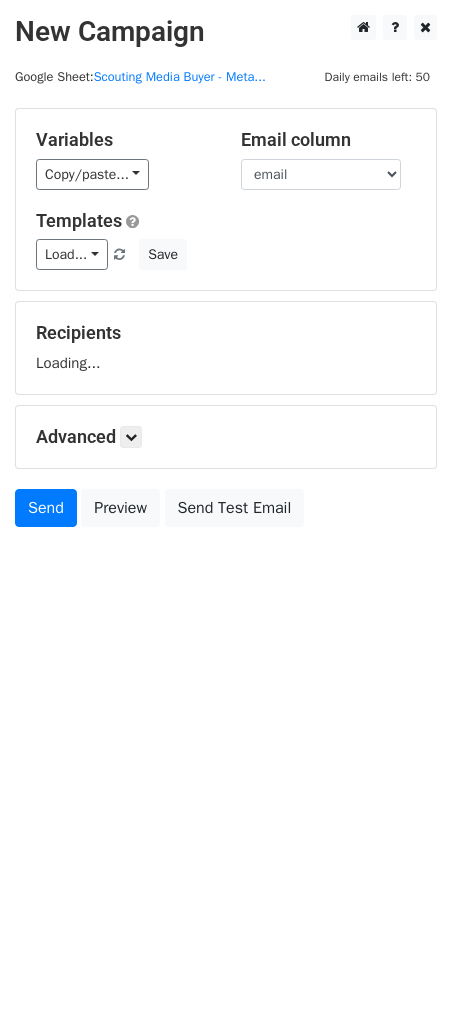scroll, scrollTop: 0, scrollLeft: 0, axis: both 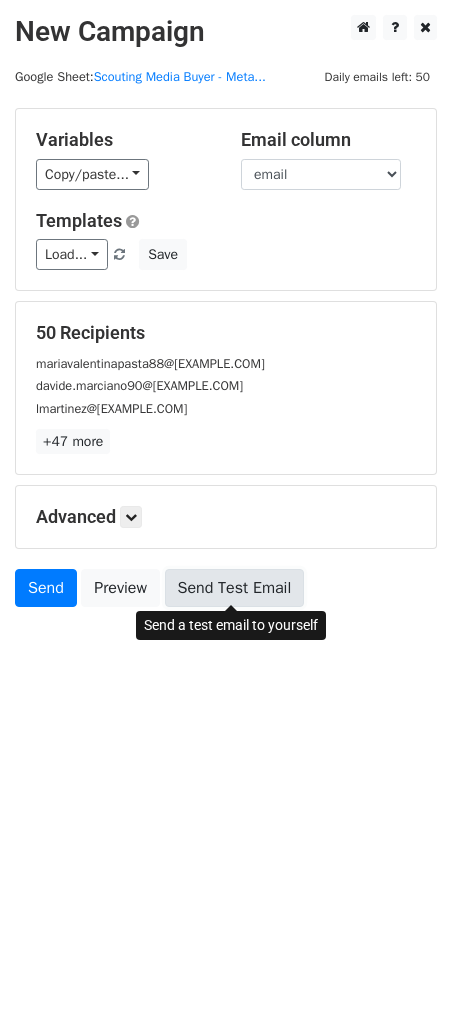 click on "Send Test Email" at bounding box center (235, 588) 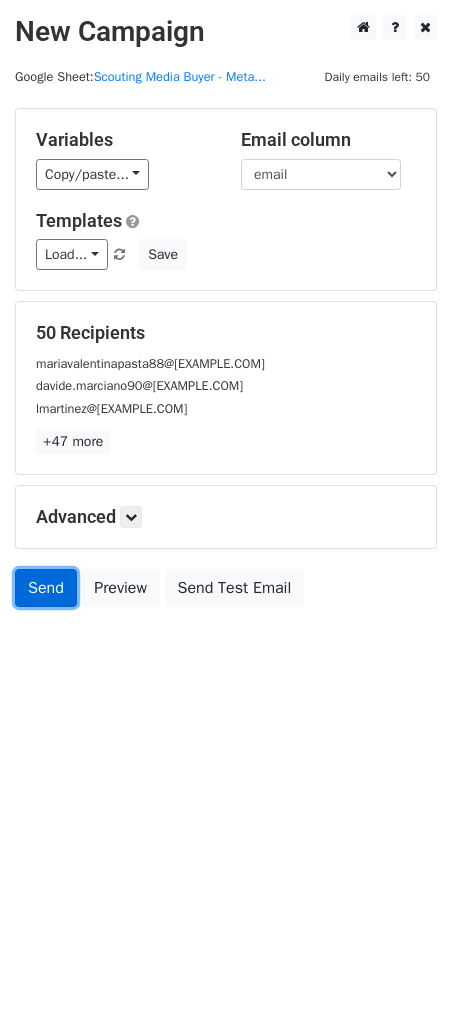 click on "Send" at bounding box center (46, 588) 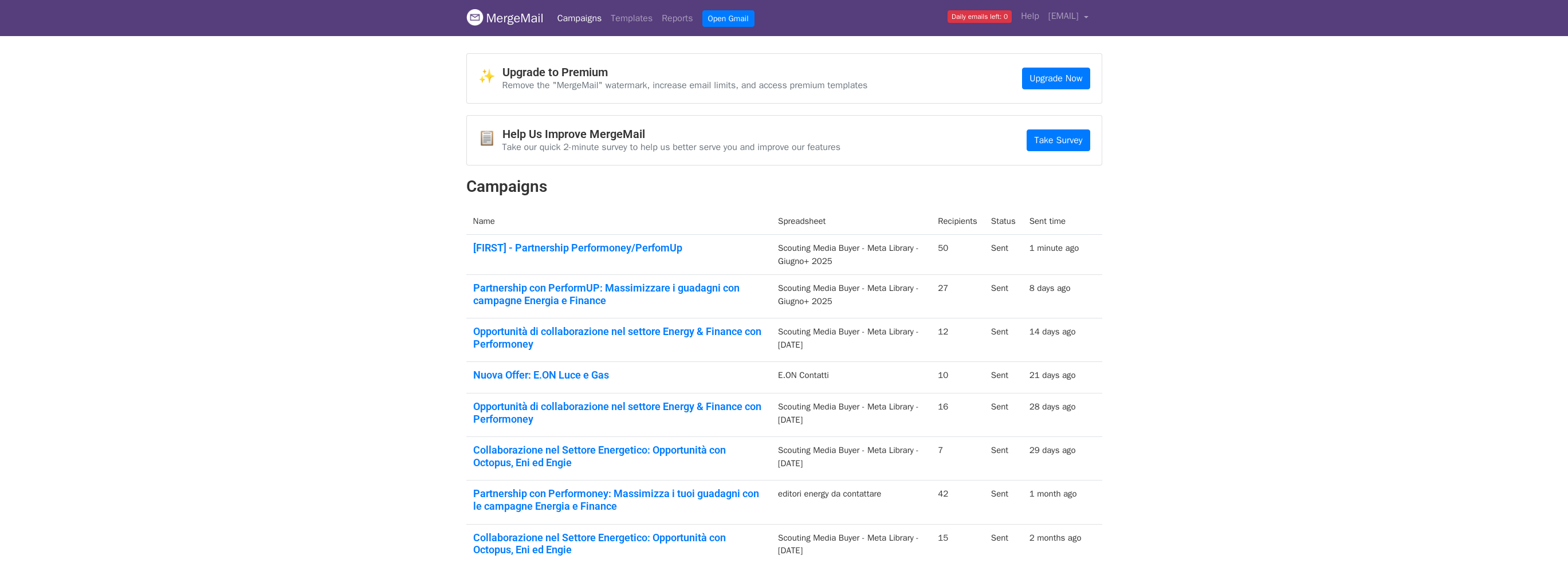 scroll, scrollTop: 0, scrollLeft: 0, axis: both 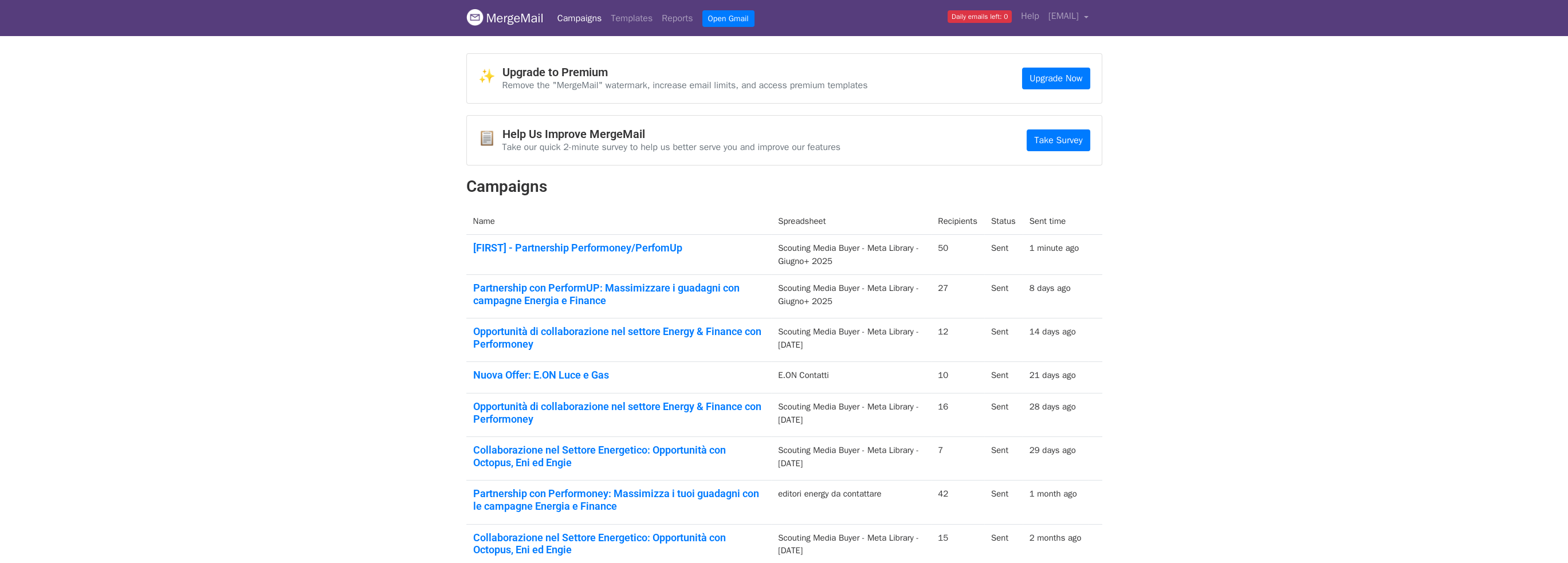 click on "Alessandro - Partnership Performoney/PerfomUp" at bounding box center [619, 255] 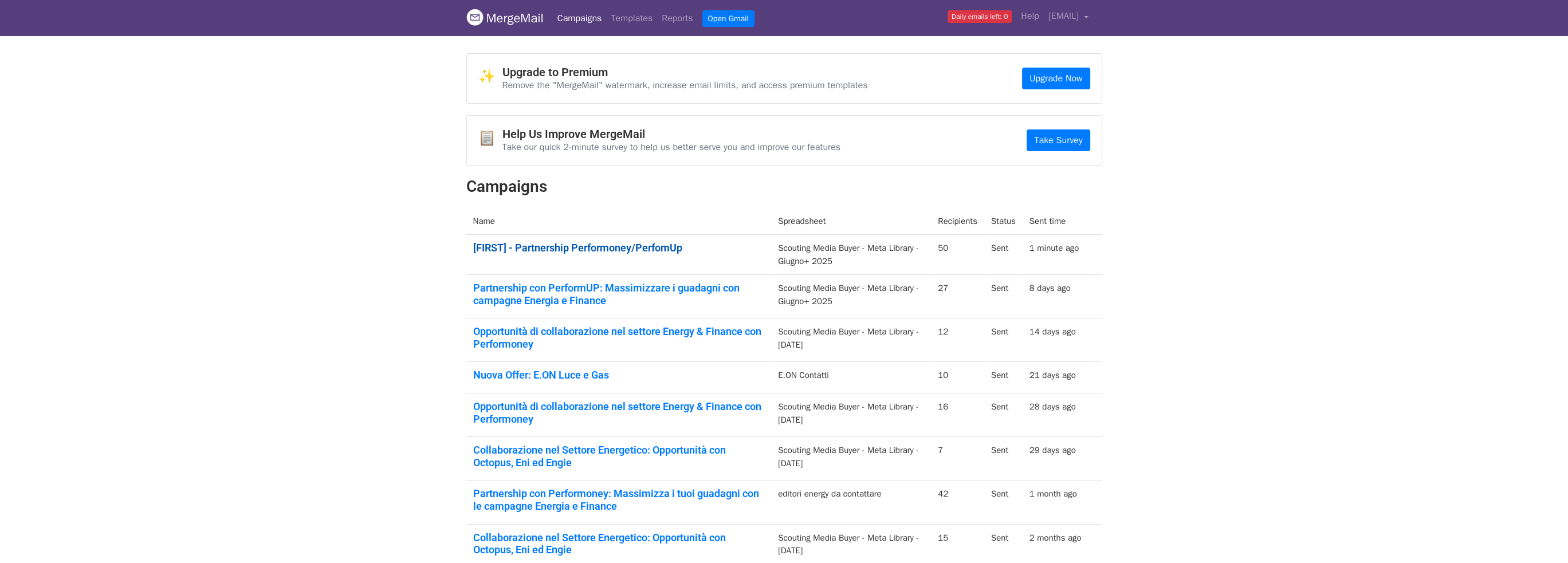 click on "Alessandro - Partnership Performoney/PerfomUp" at bounding box center (619, 248) 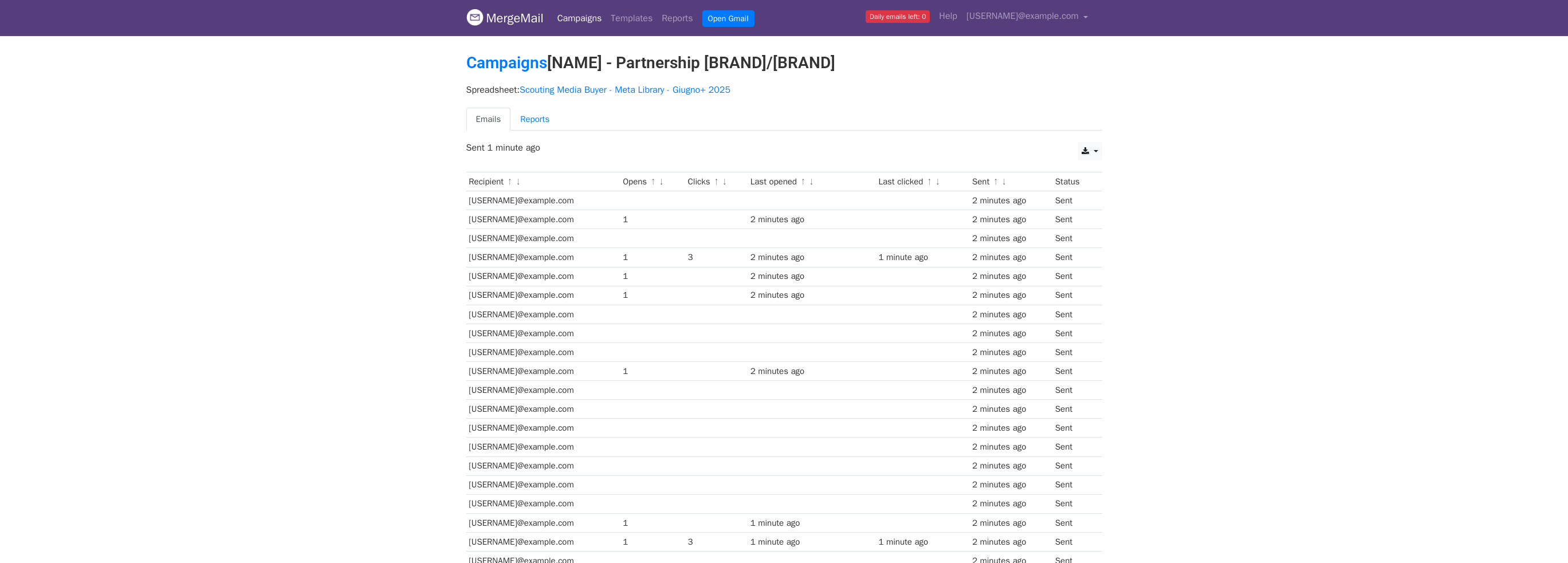 scroll, scrollTop: 0, scrollLeft: 0, axis: both 